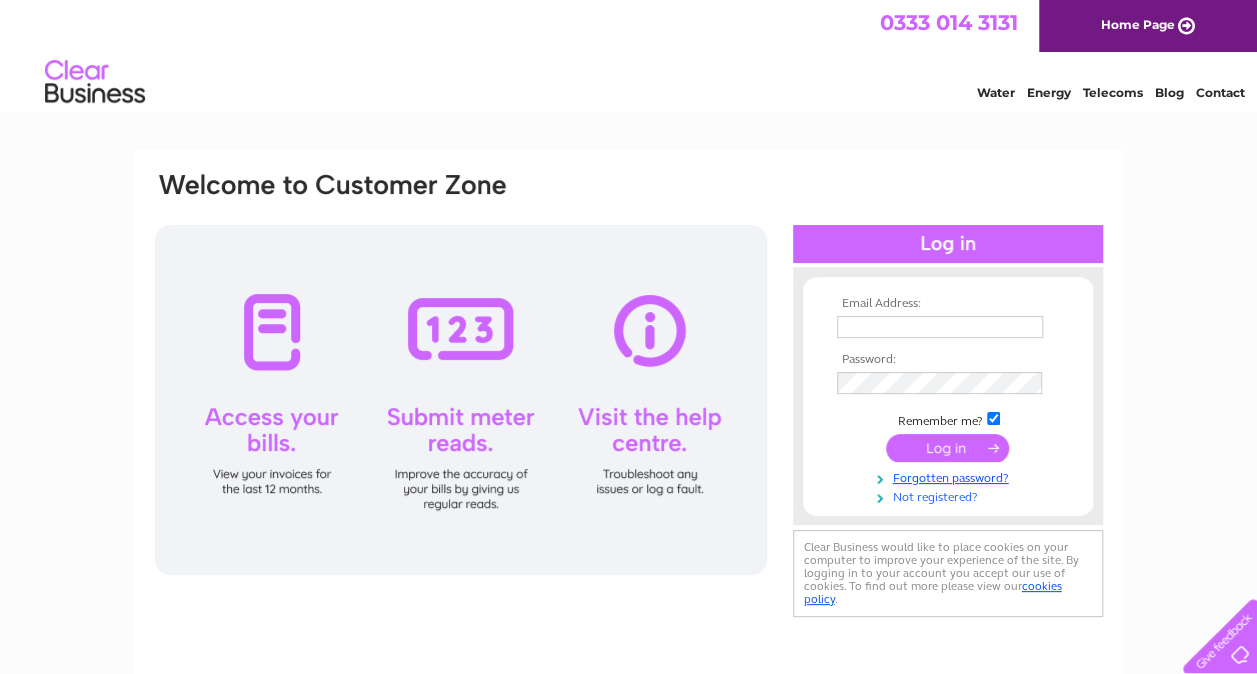 scroll, scrollTop: 0, scrollLeft: 0, axis: both 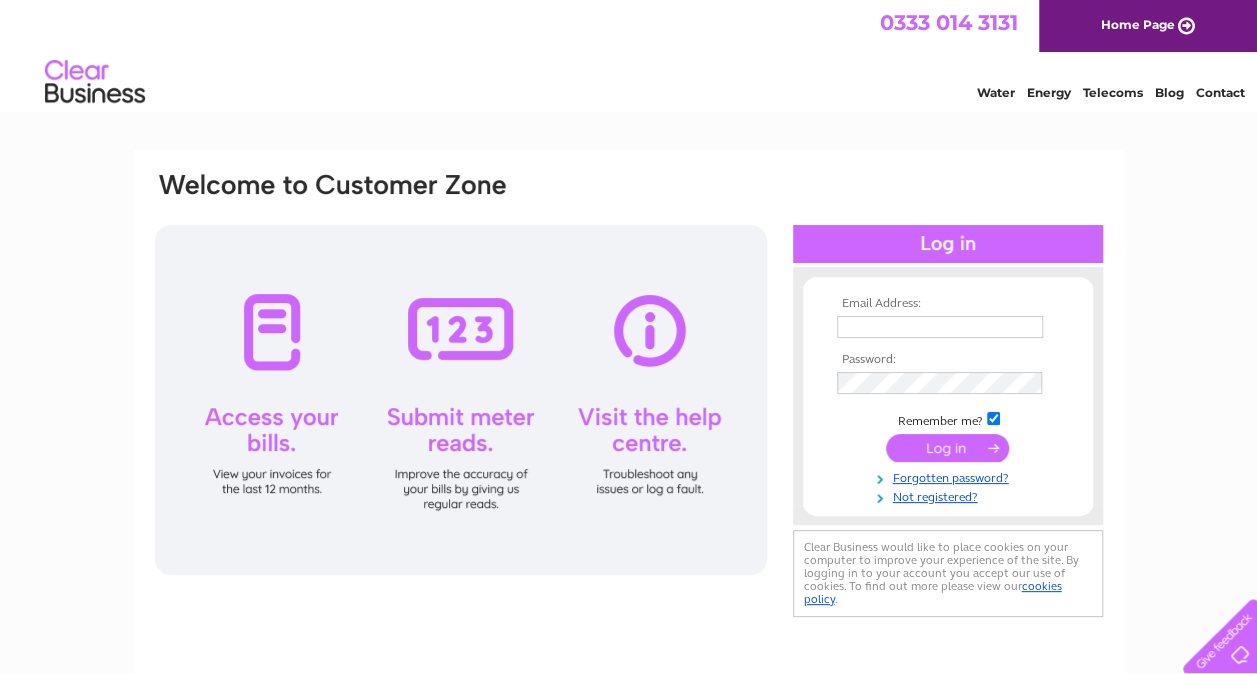 type on "srouse@uk.ey.com" 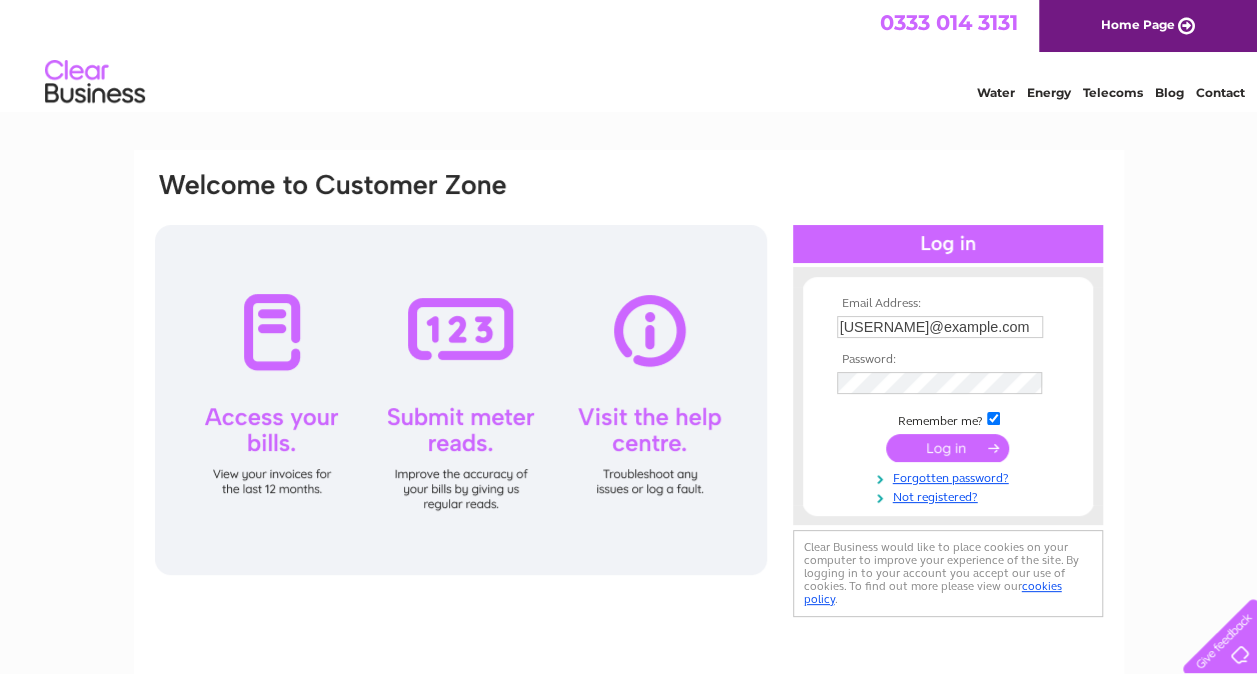 click at bounding box center [947, 448] 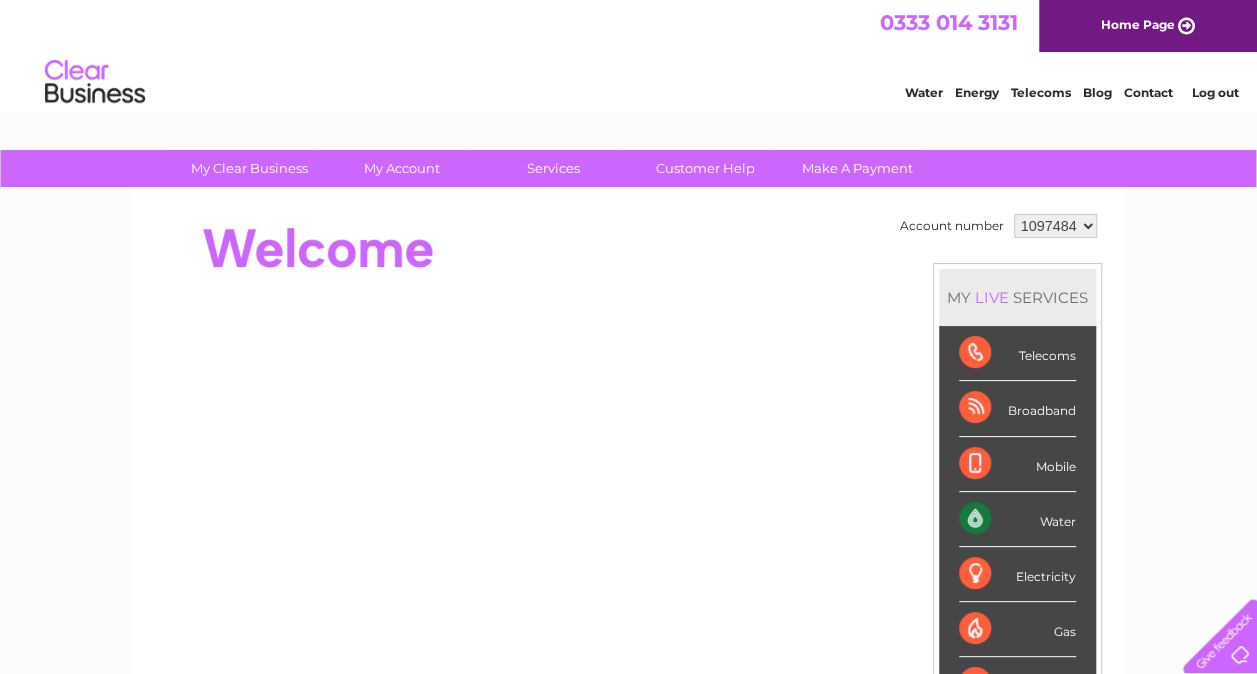 scroll, scrollTop: 0, scrollLeft: 0, axis: both 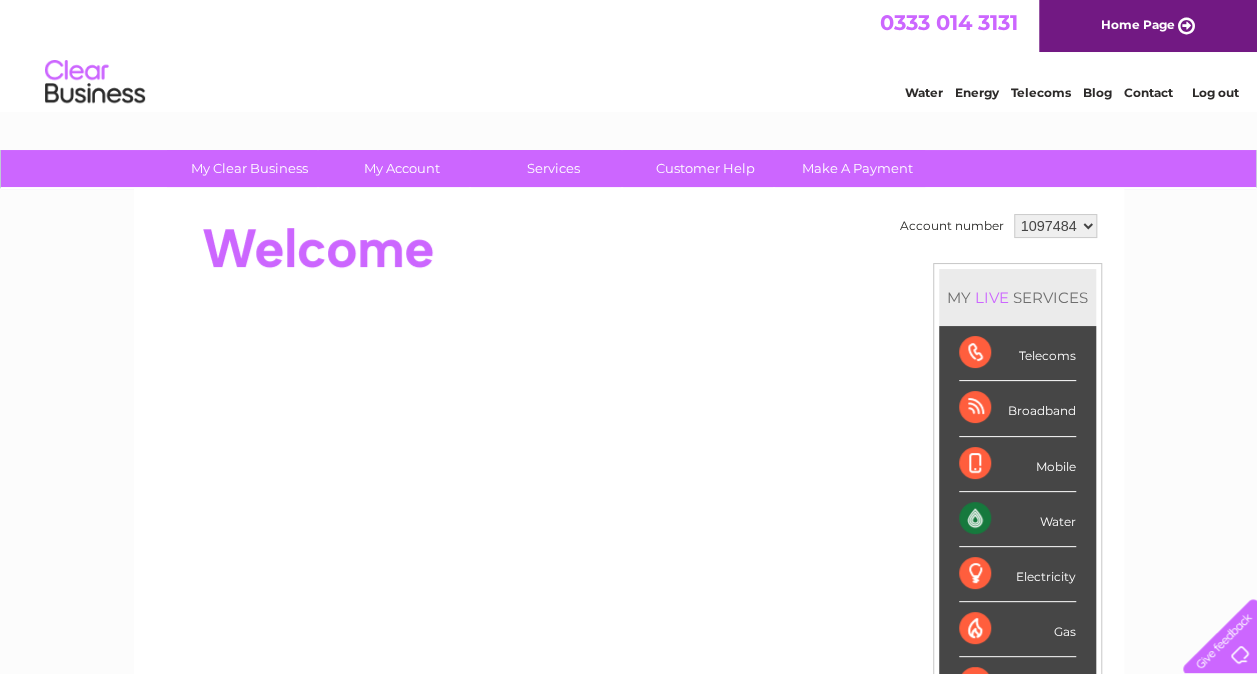 click on "1097484" at bounding box center [1055, 226] 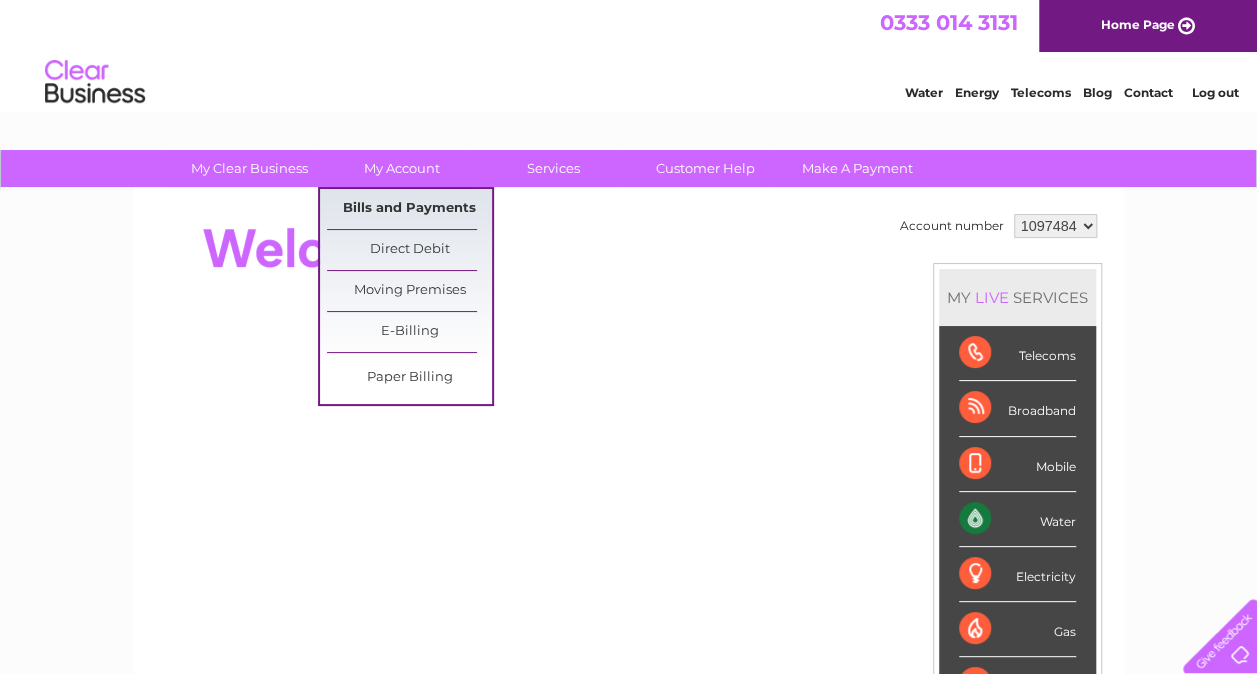 click on "Bills and Payments" at bounding box center [409, 209] 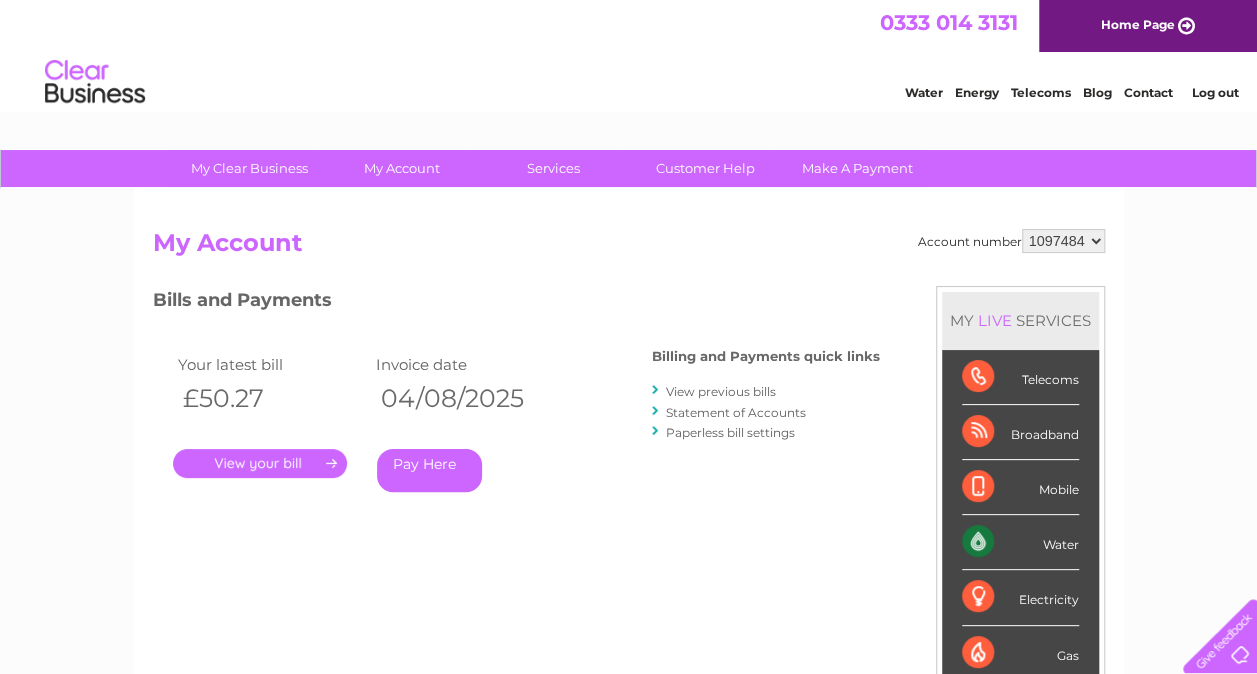 scroll, scrollTop: 0, scrollLeft: 0, axis: both 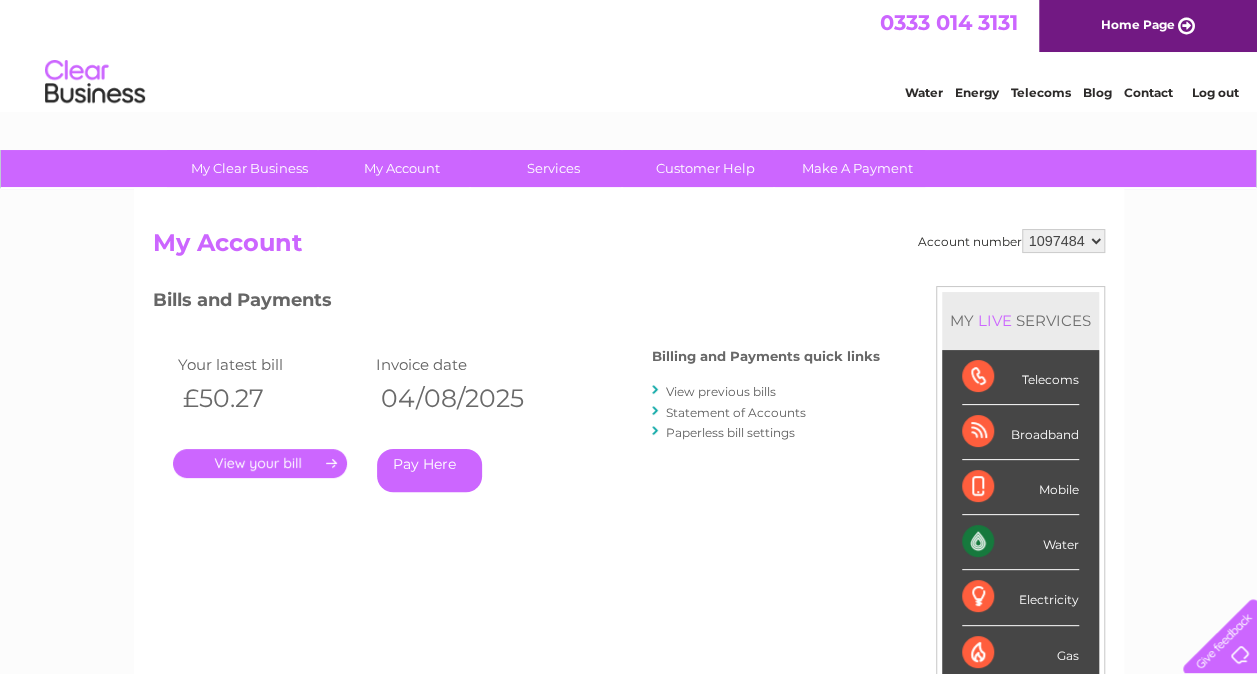 click on "." at bounding box center [260, 463] 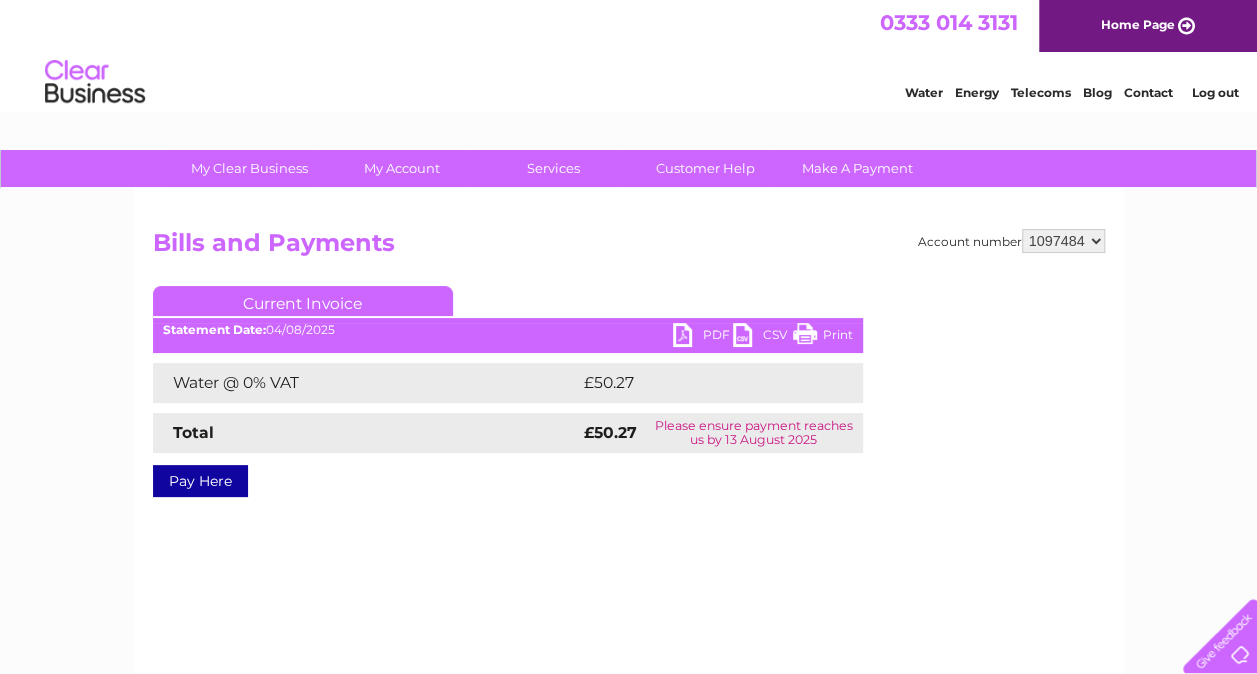 scroll, scrollTop: 0, scrollLeft: 0, axis: both 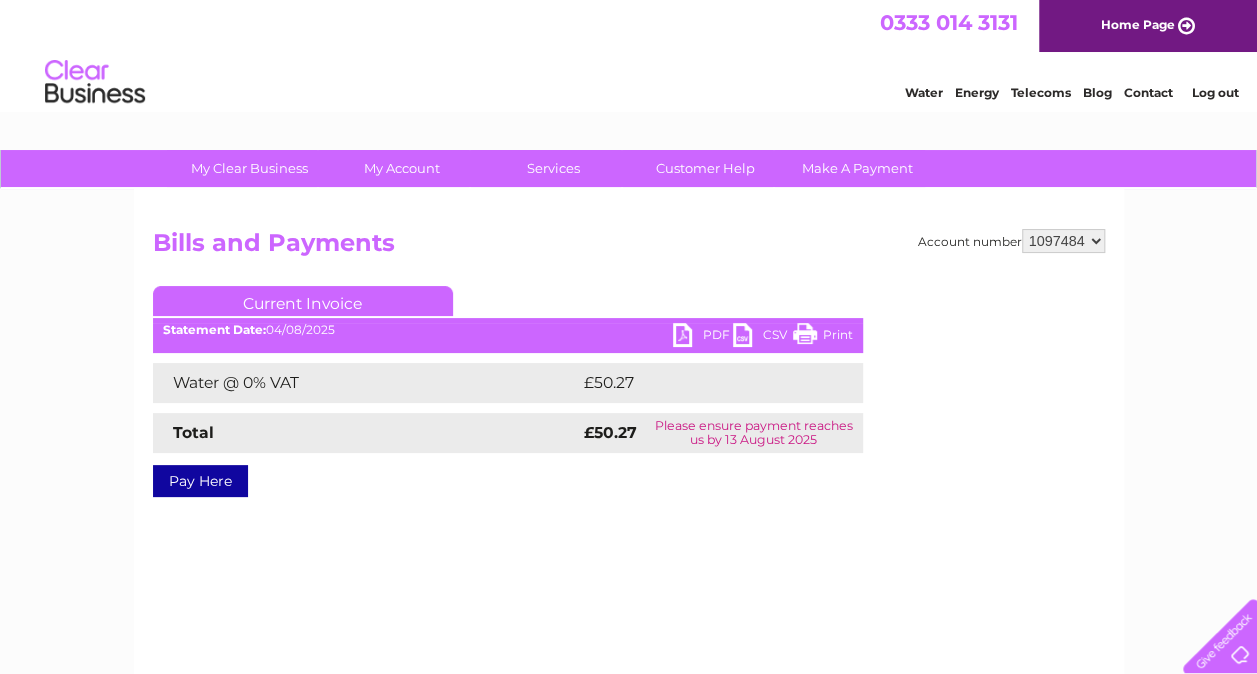 click on "PDF" at bounding box center (703, 337) 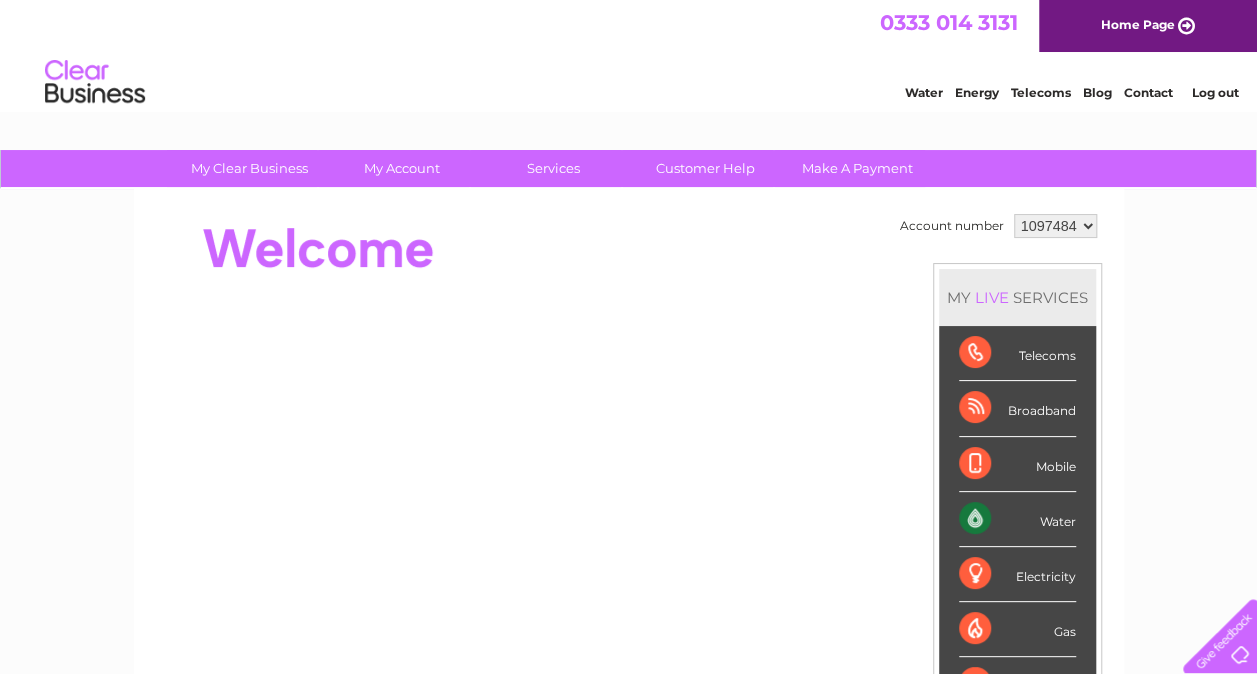 scroll, scrollTop: 0, scrollLeft: 0, axis: both 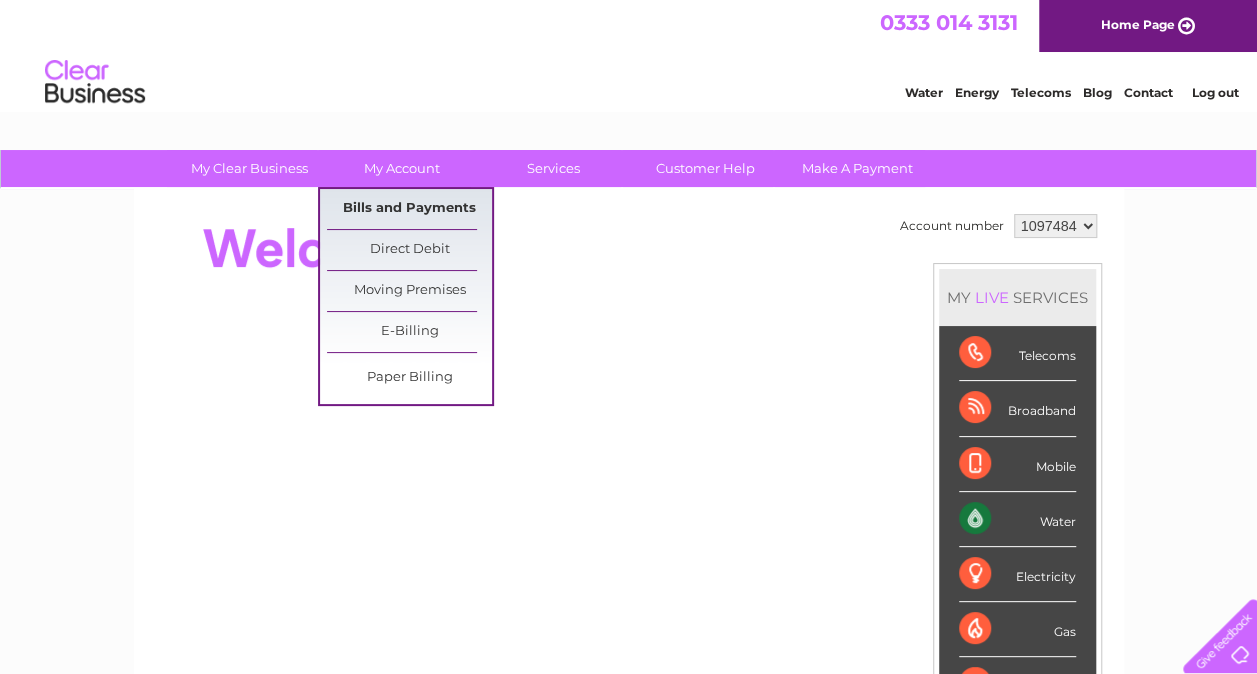 click on "Bills and Payments" at bounding box center (409, 209) 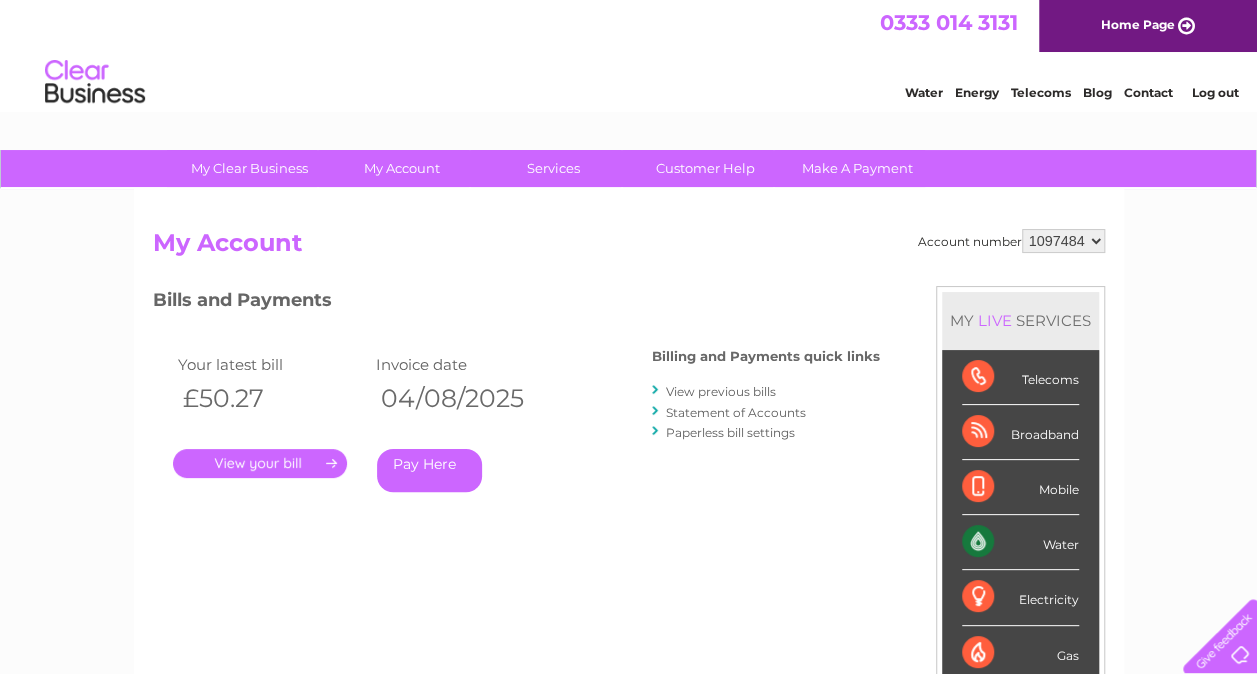 scroll, scrollTop: 0, scrollLeft: 0, axis: both 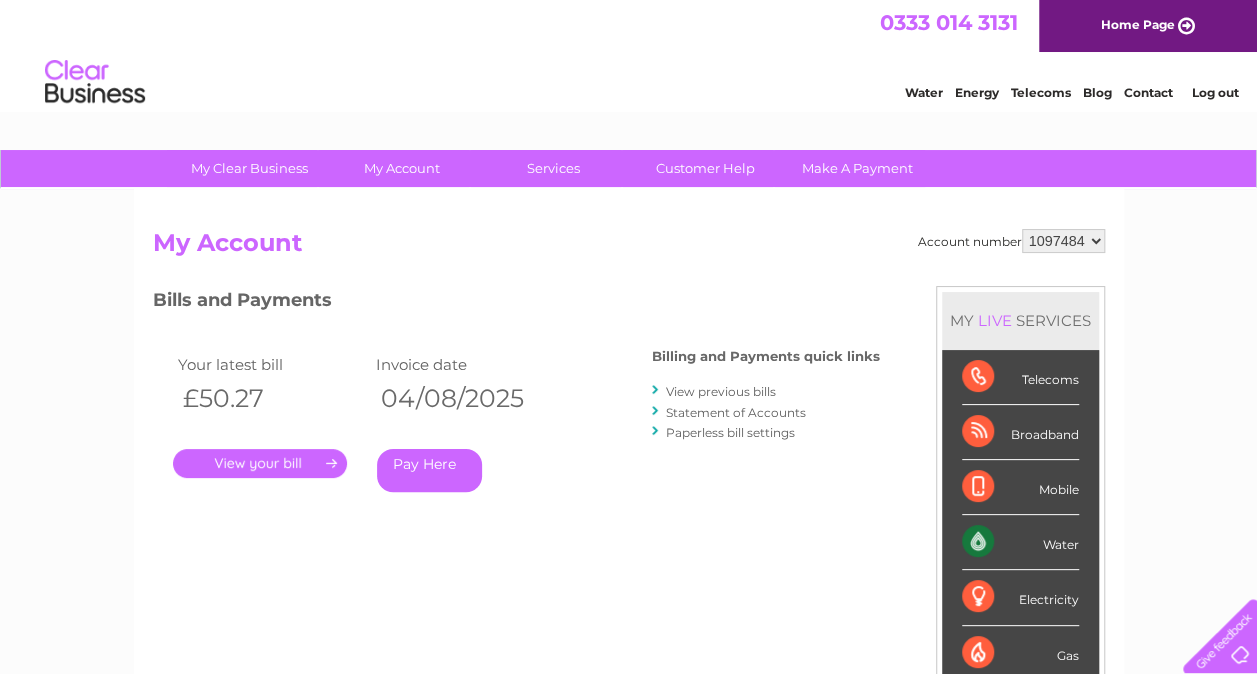 click on "." at bounding box center (260, 463) 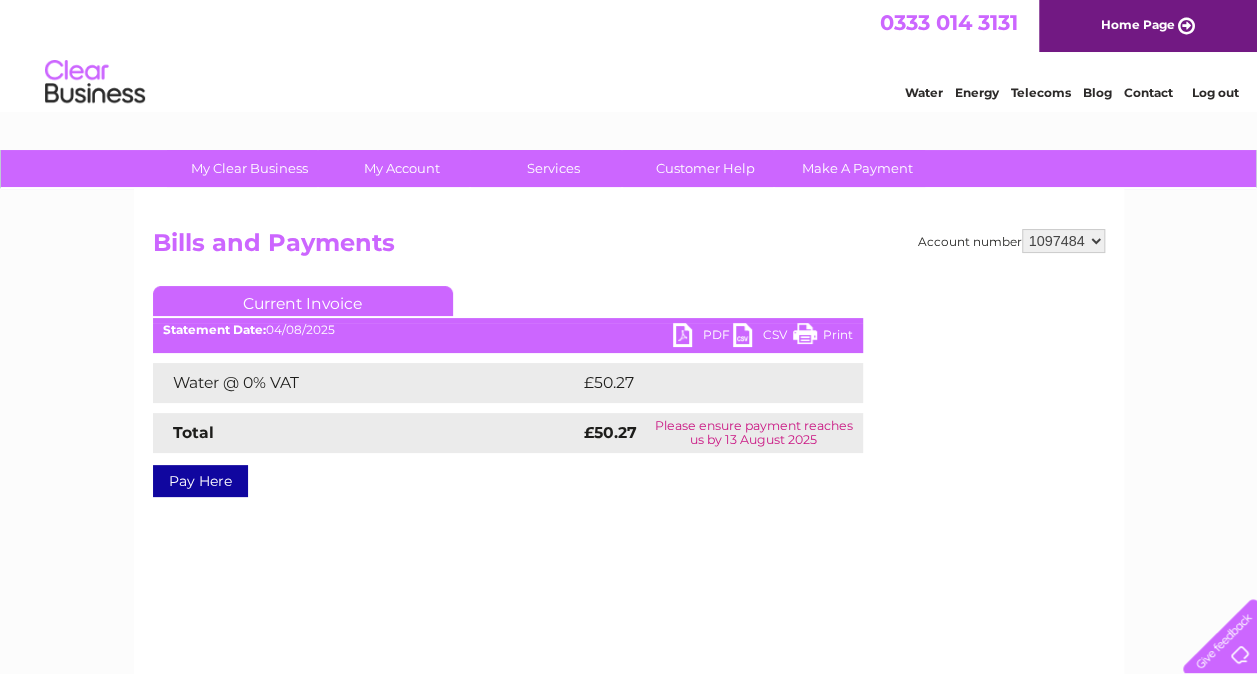 scroll, scrollTop: 0, scrollLeft: 0, axis: both 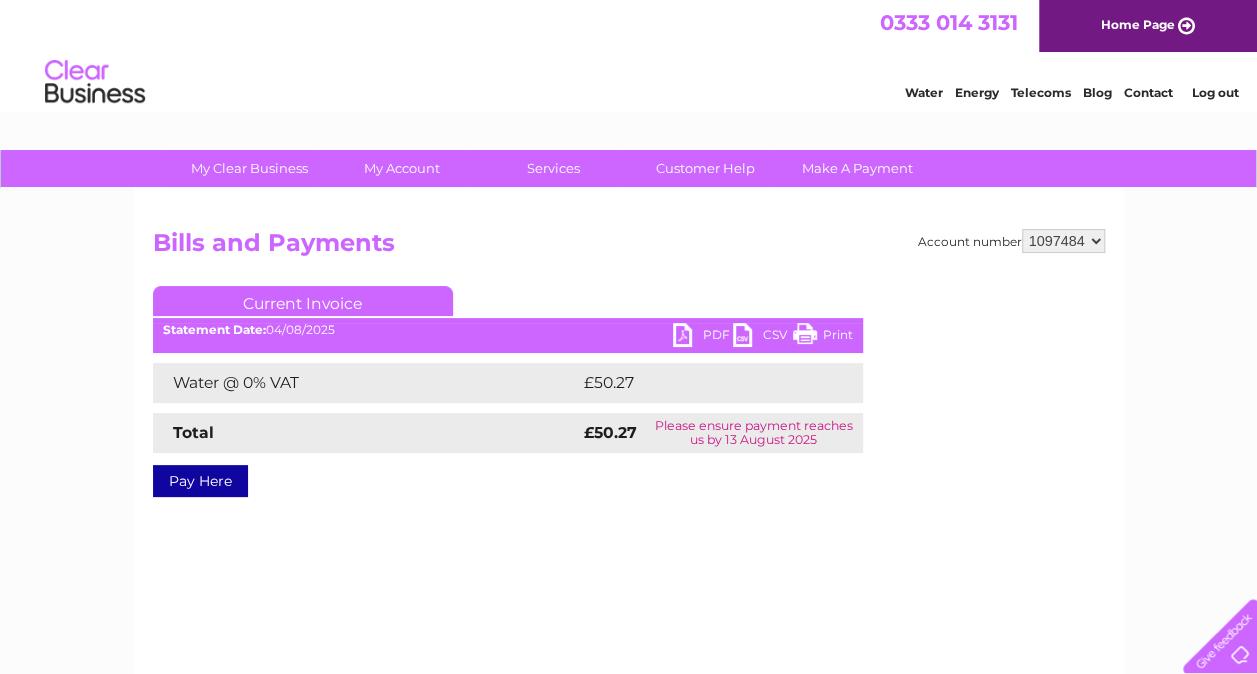 click on "PDF" at bounding box center (703, 337) 